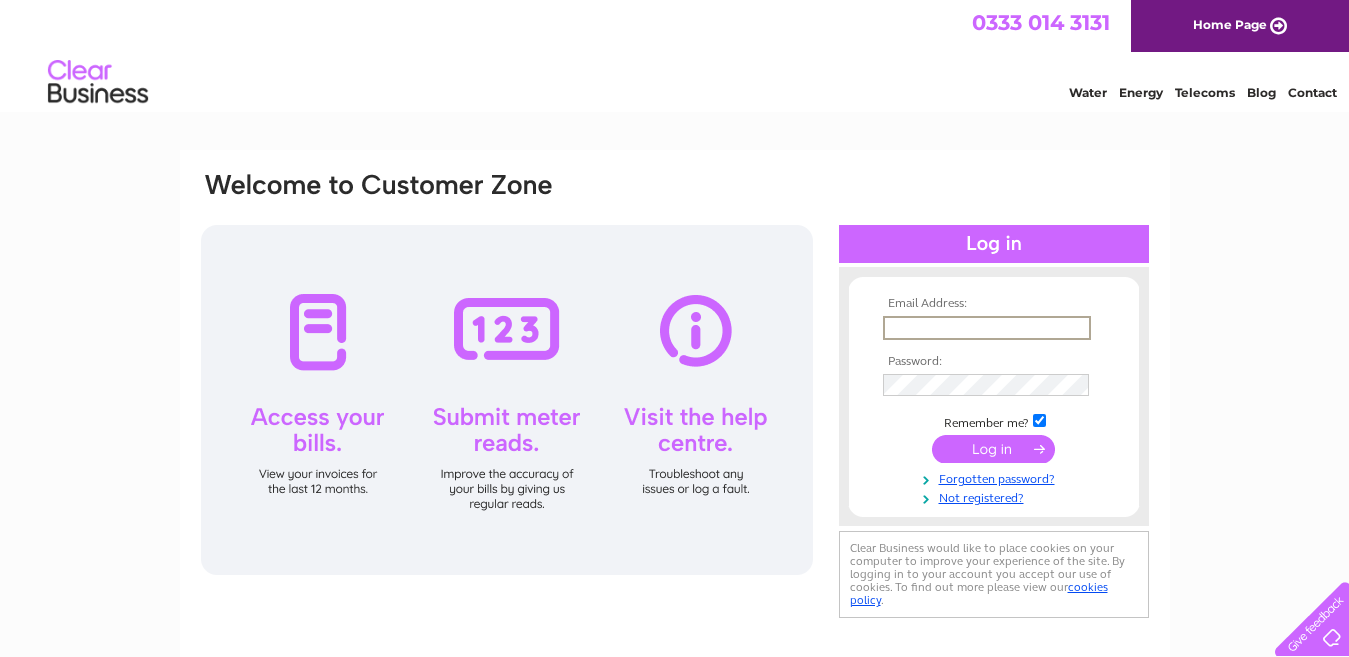 scroll, scrollTop: 0, scrollLeft: 0, axis: both 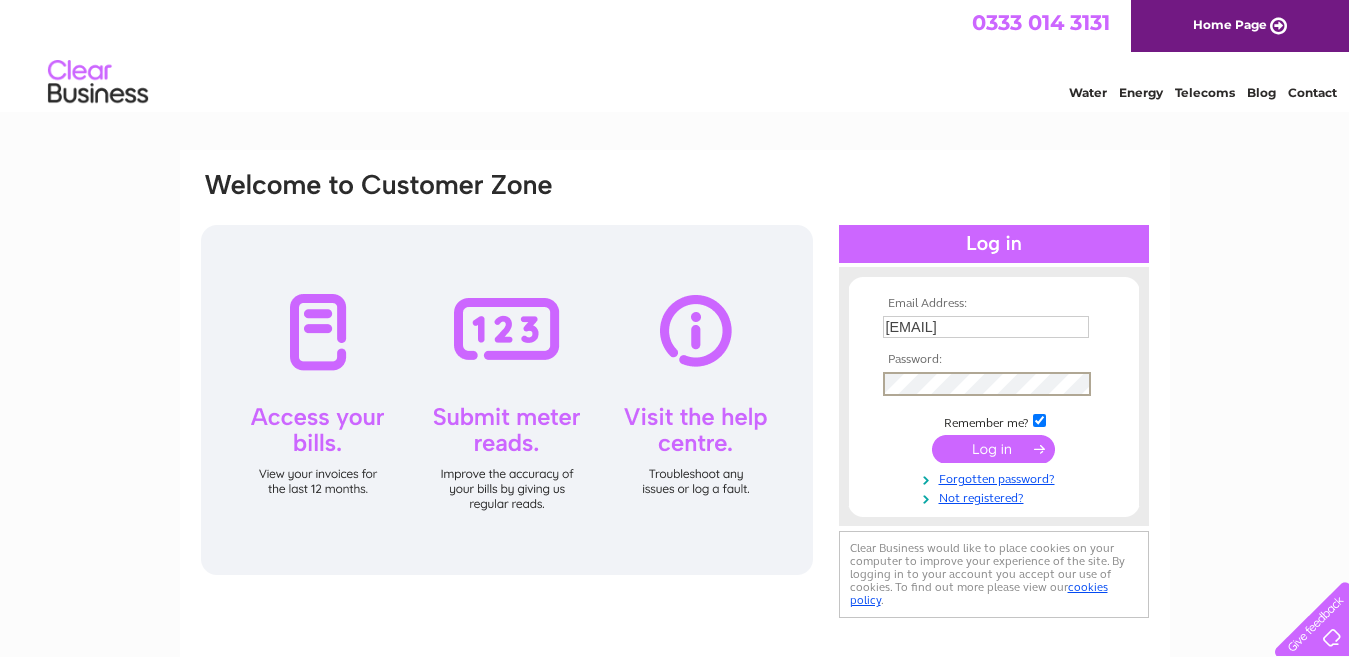 click at bounding box center [993, 449] 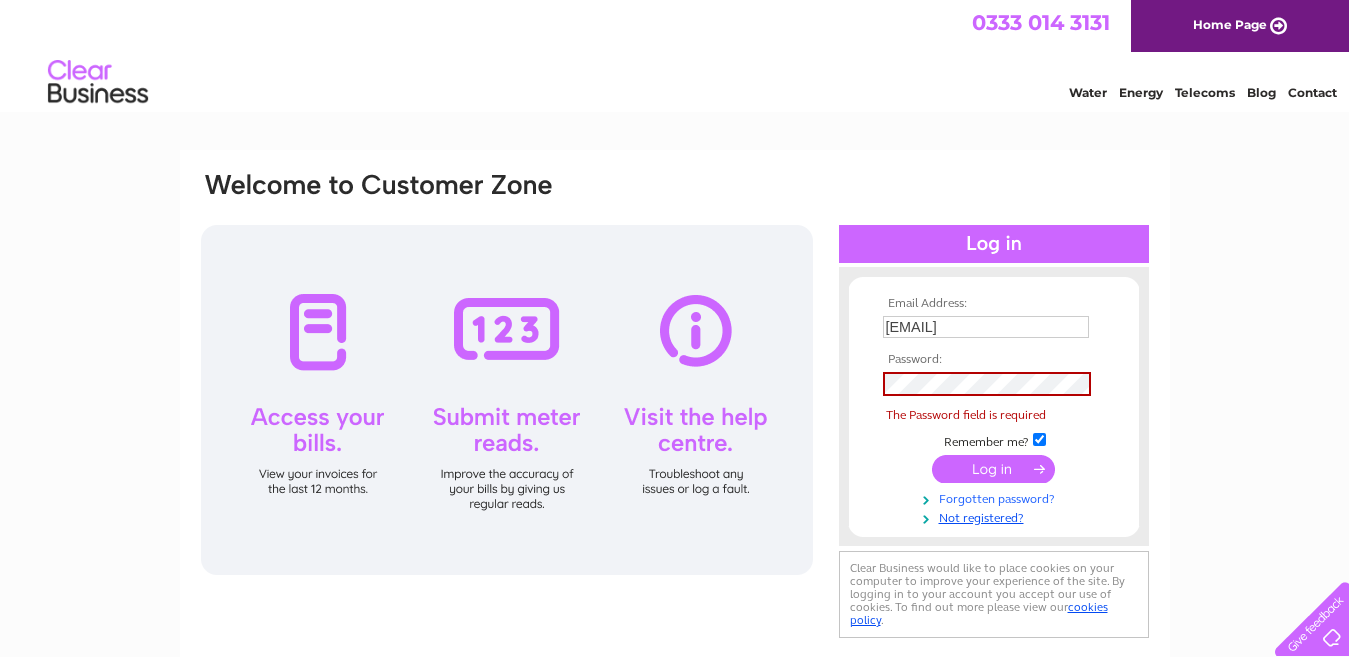 click on "Forgotten password?" at bounding box center [996, 497] 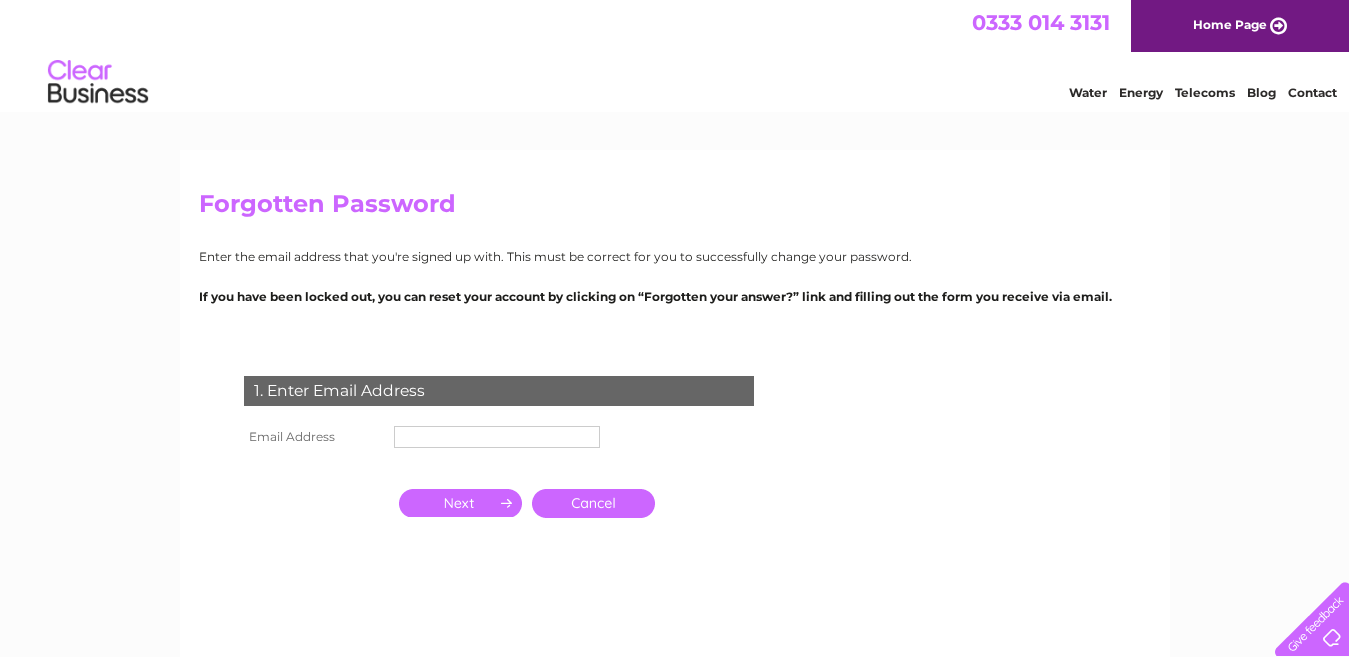 scroll, scrollTop: 0, scrollLeft: 0, axis: both 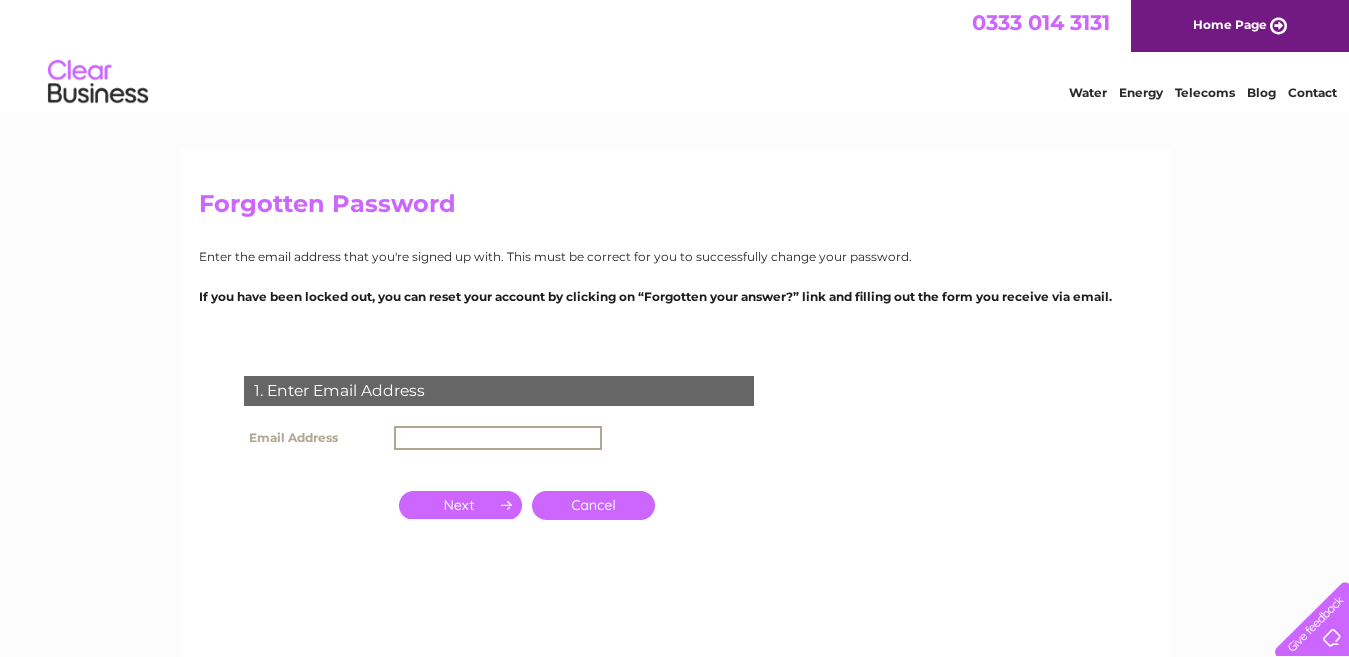 type on "[EMAIL]" 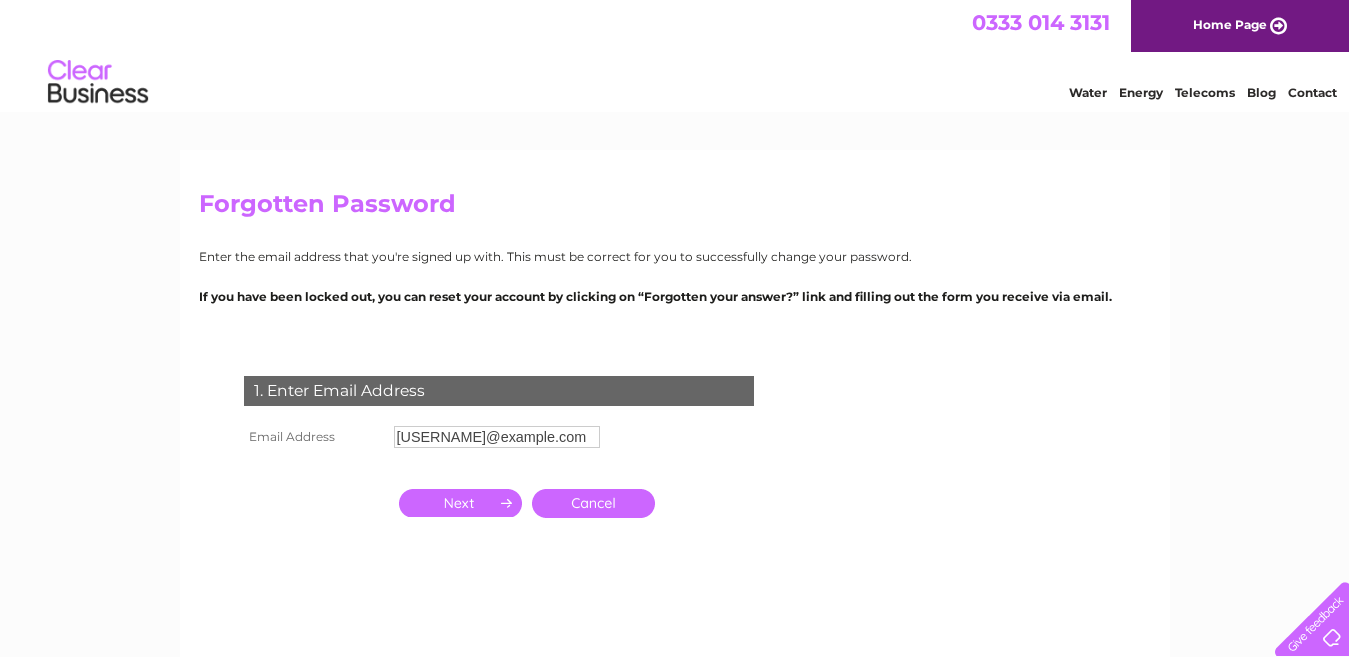 click at bounding box center (460, 503) 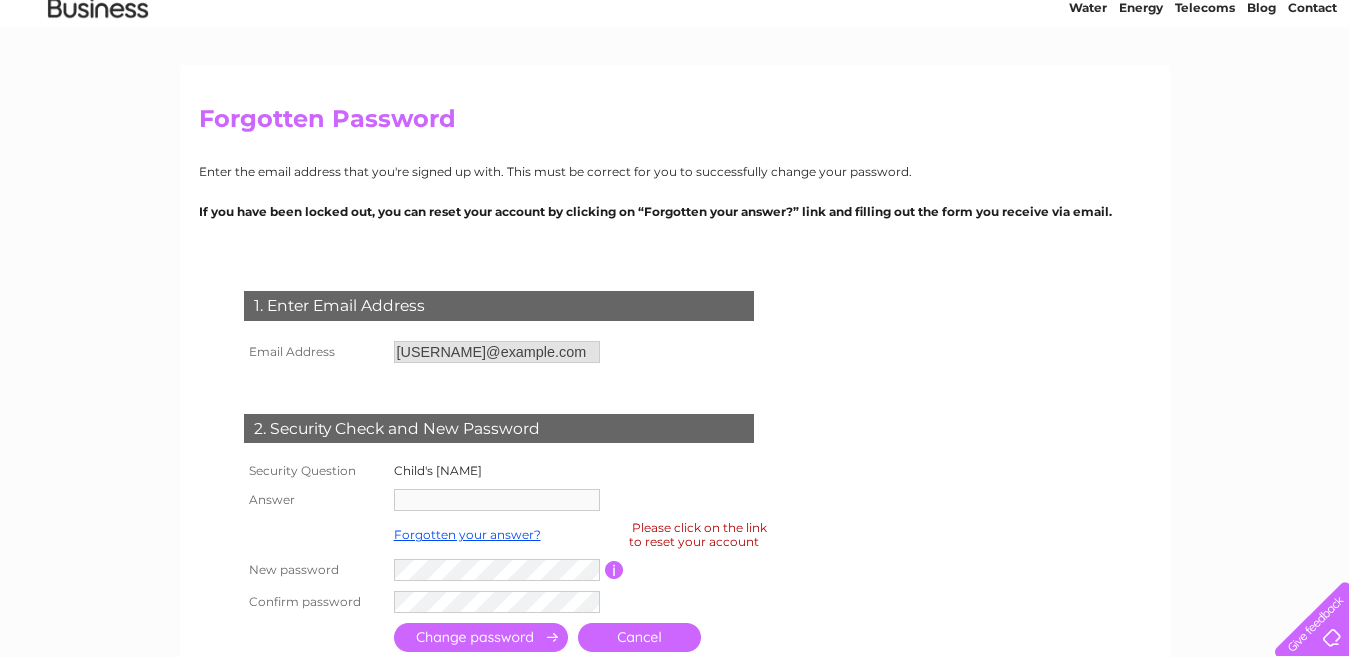 scroll, scrollTop: 300, scrollLeft: 0, axis: vertical 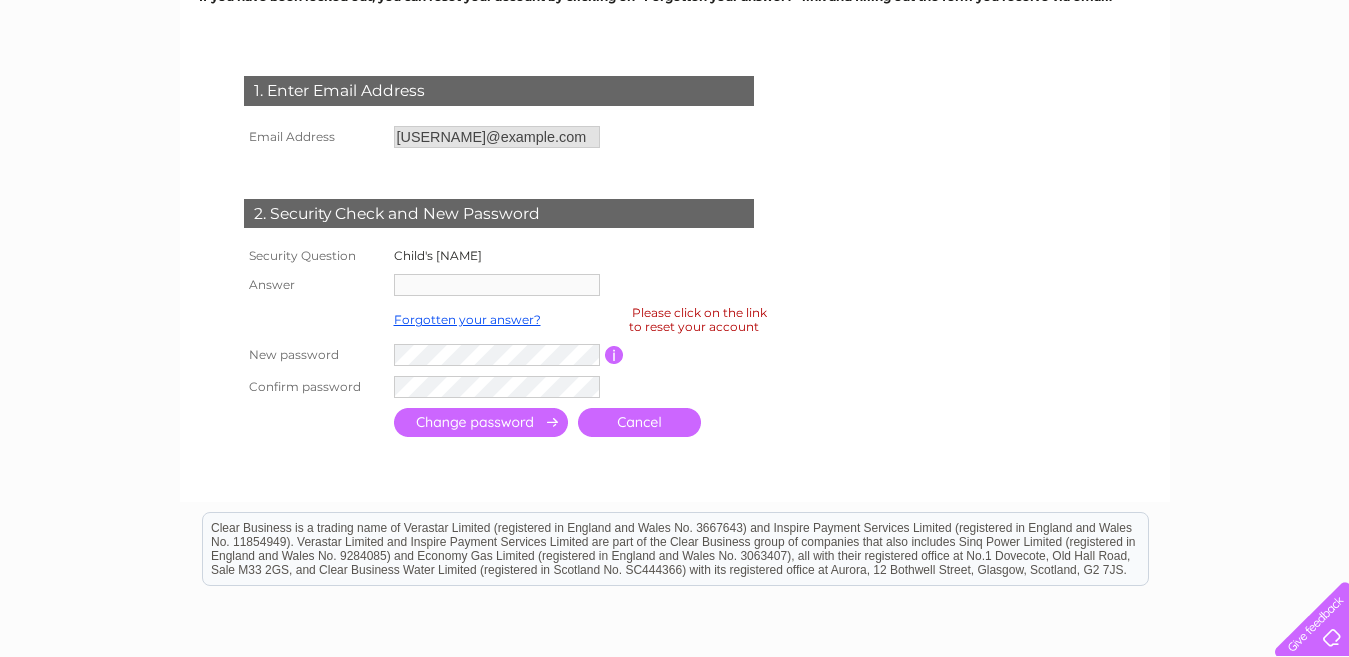 click at bounding box center (497, 285) 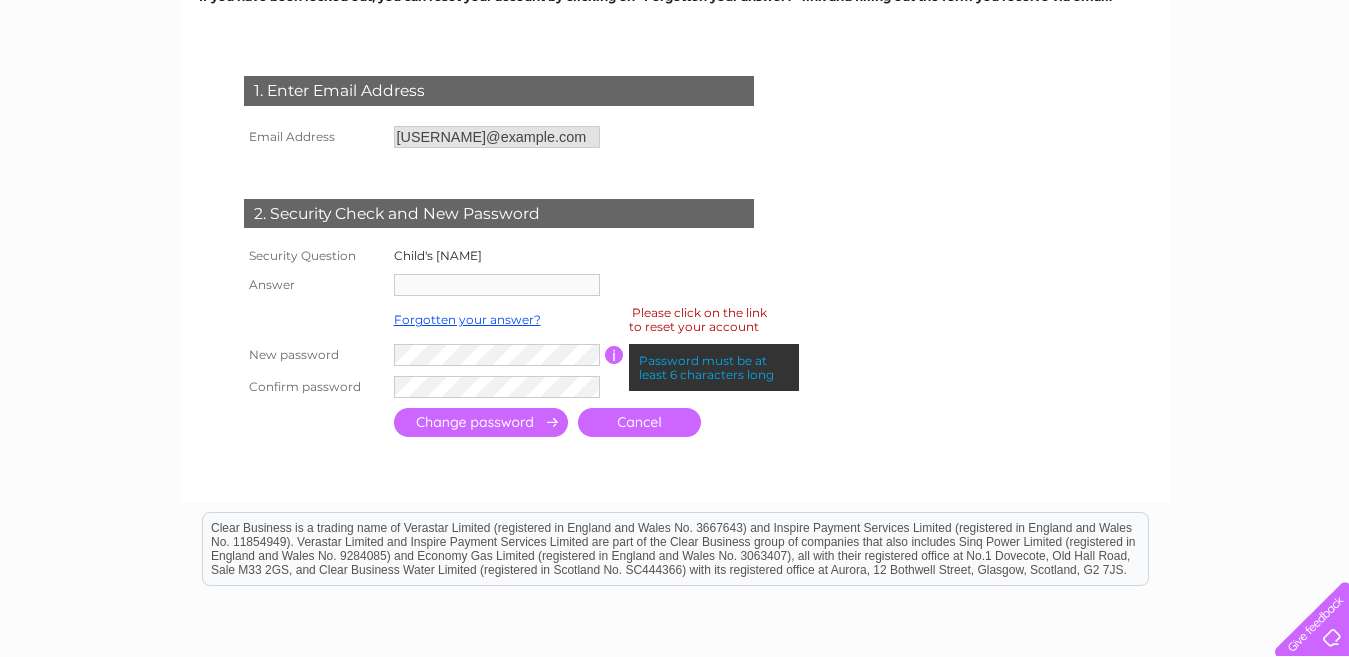 click at bounding box center [614, 355] 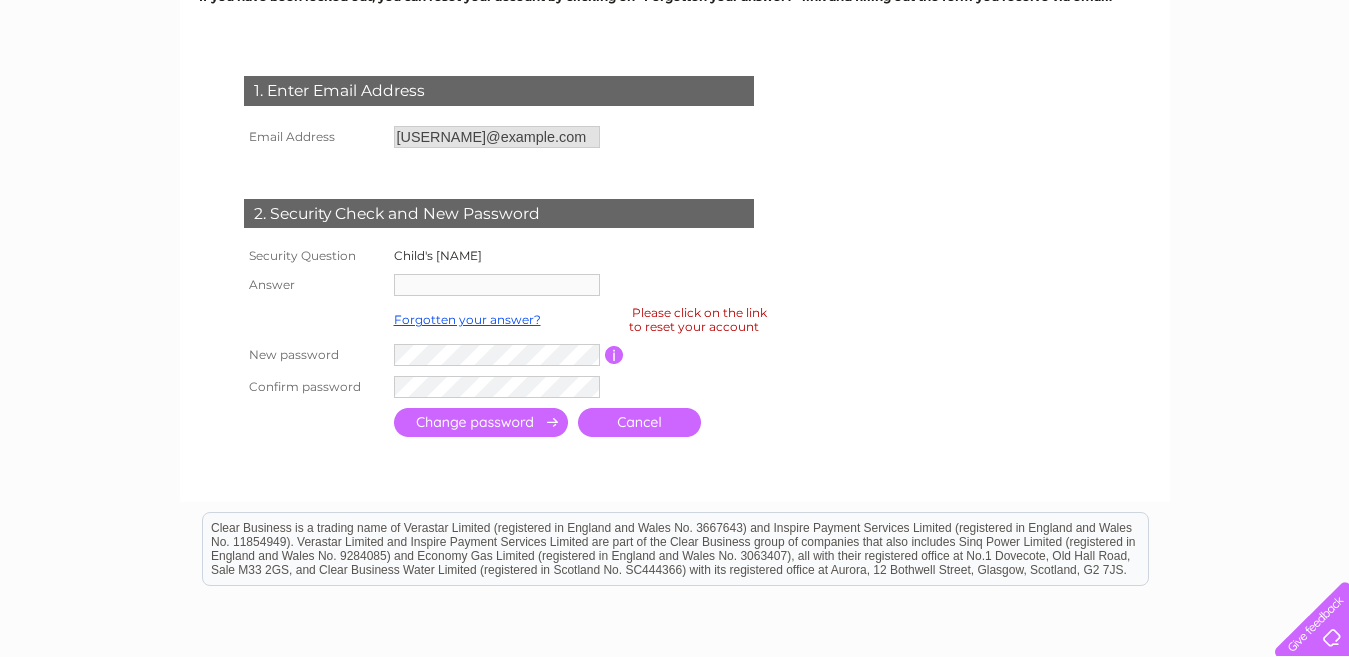 click at bounding box center (497, 285) 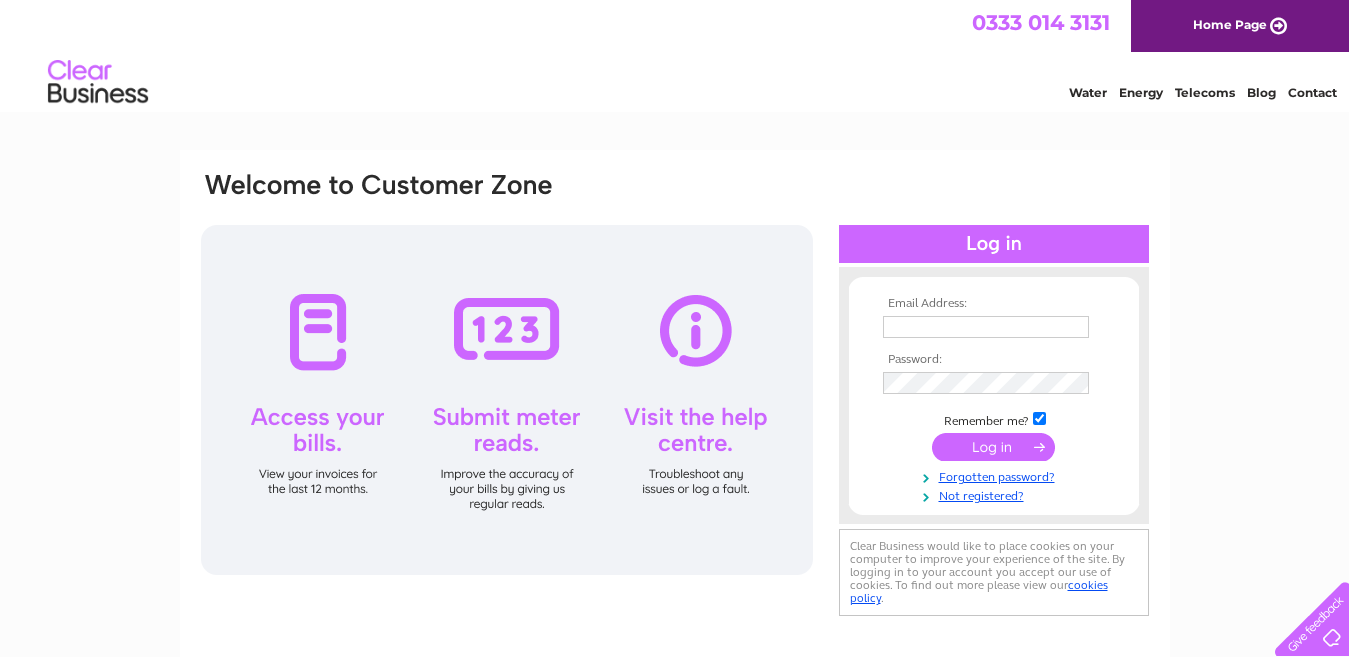 scroll, scrollTop: 0, scrollLeft: 0, axis: both 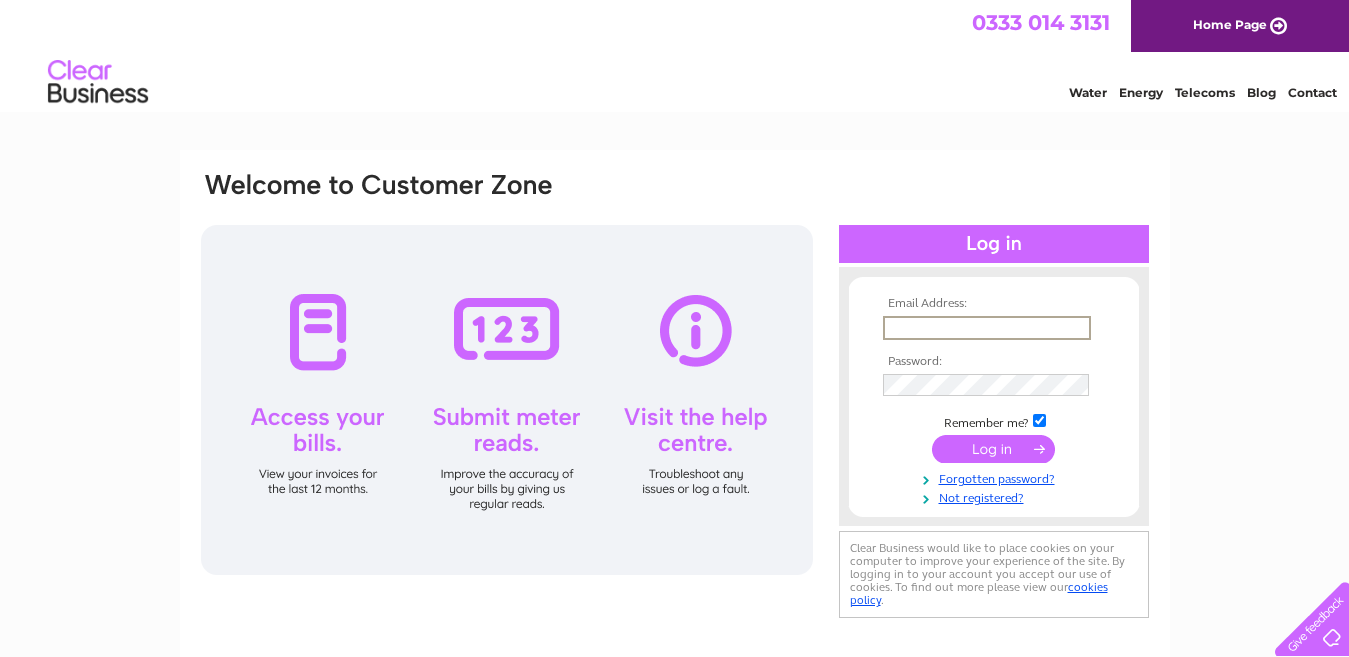click at bounding box center [987, 328] 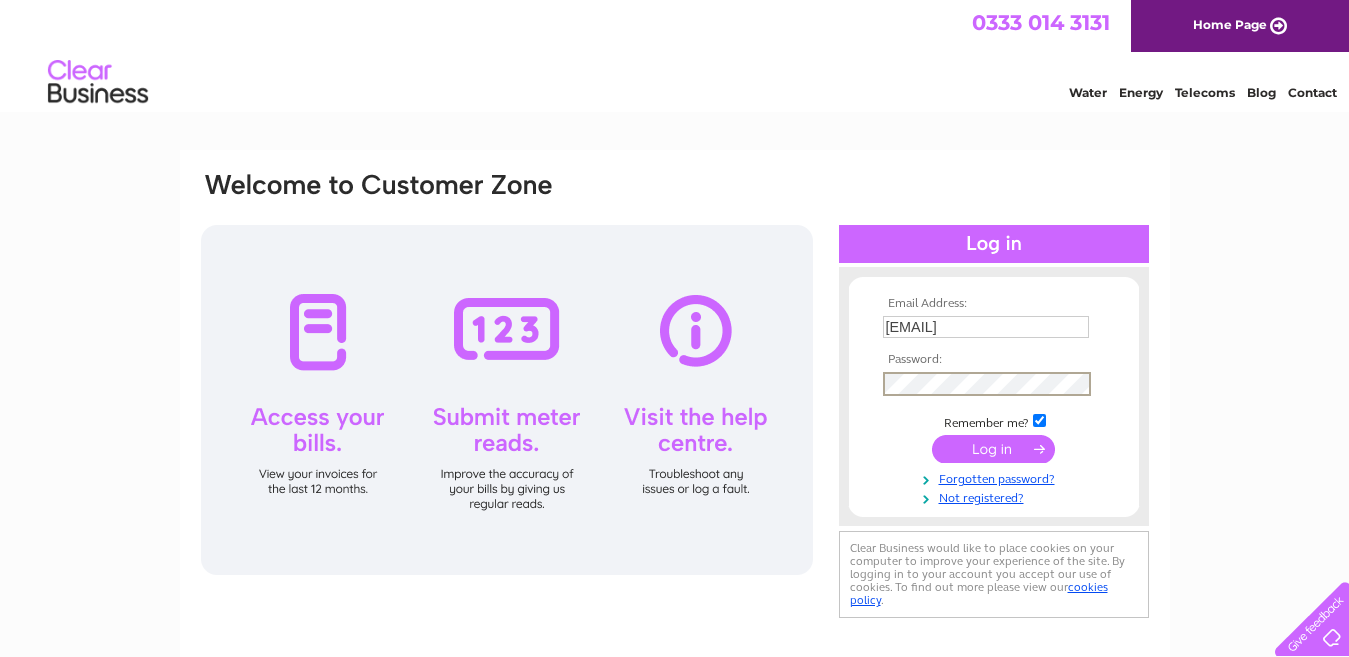 click at bounding box center [993, 449] 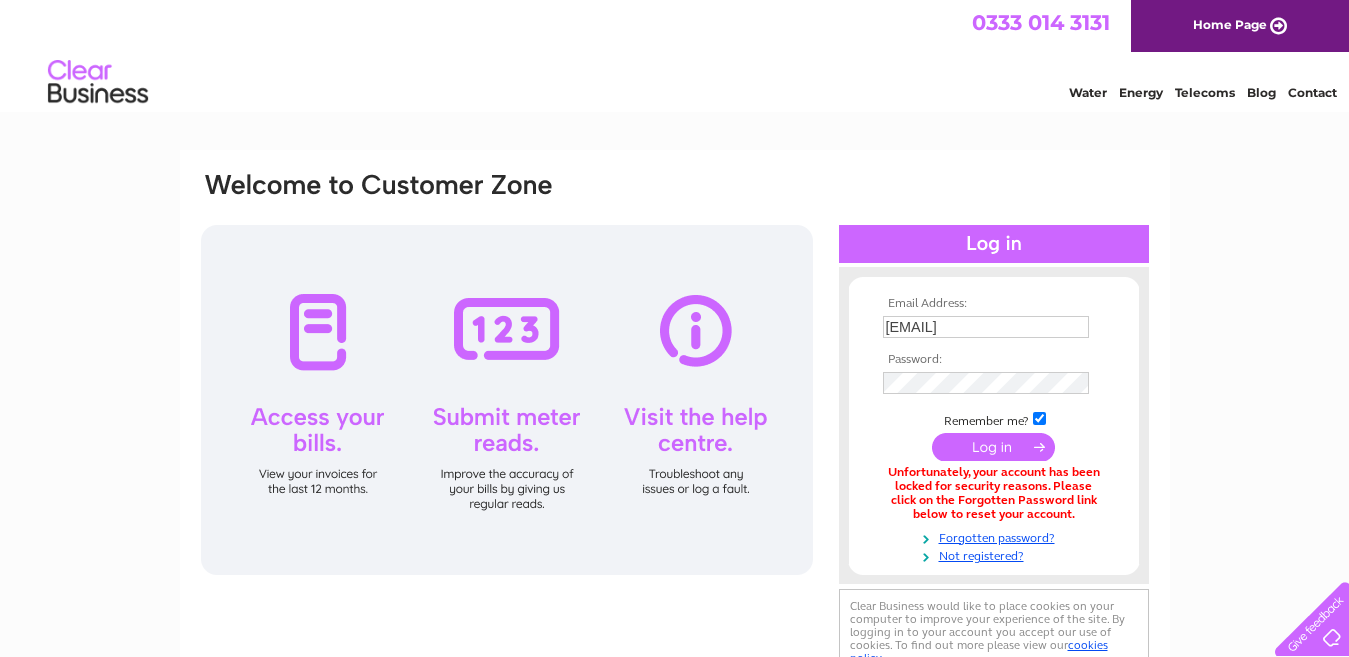 scroll, scrollTop: 0, scrollLeft: 0, axis: both 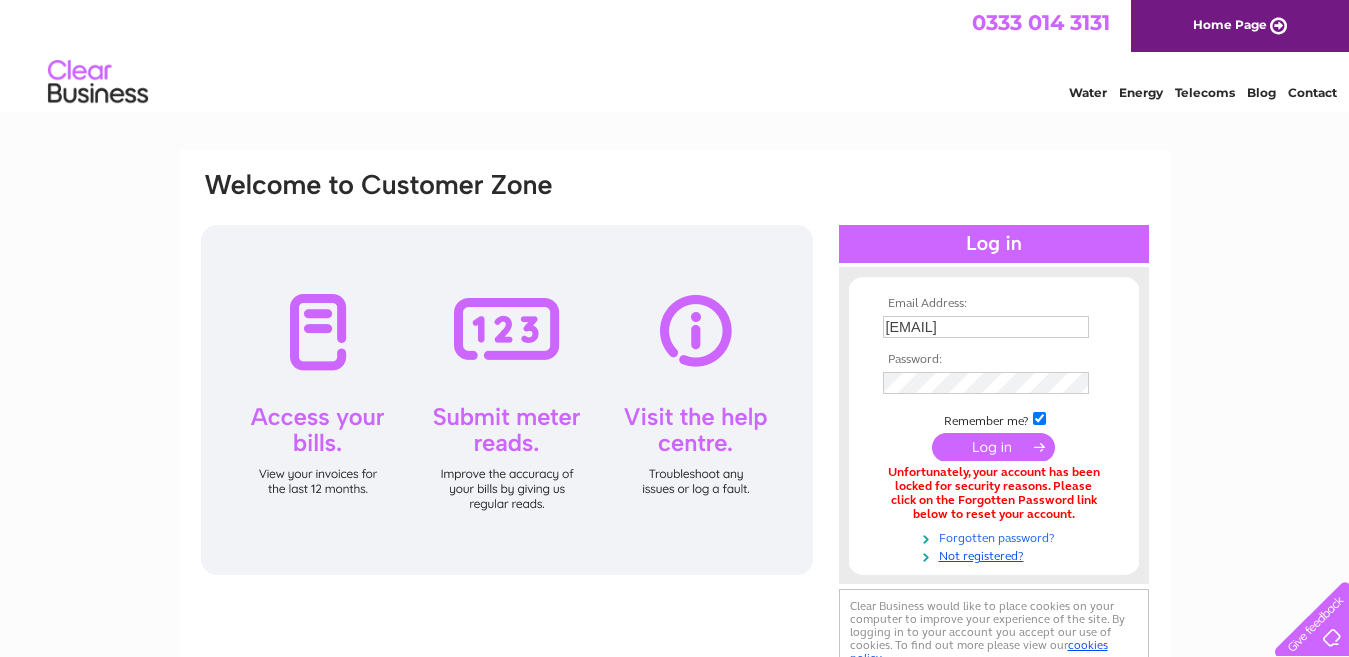 click on "Forgotten password?" at bounding box center (996, 536) 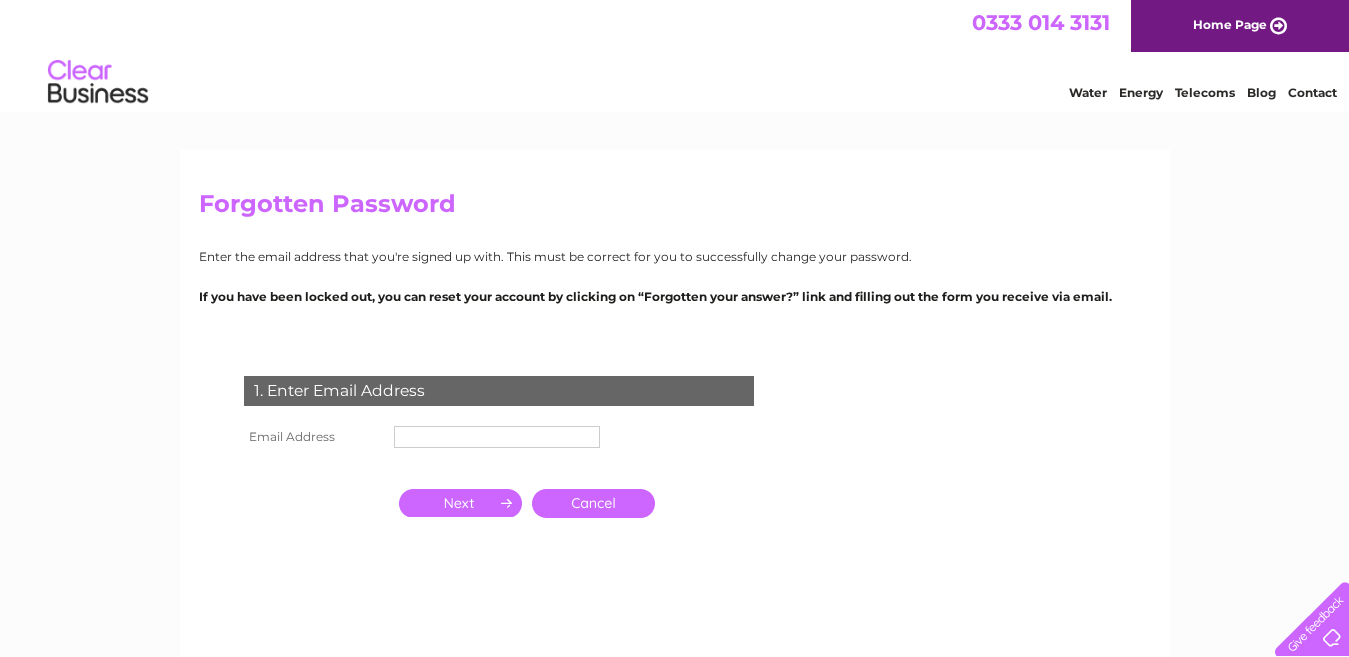 scroll, scrollTop: 0, scrollLeft: 0, axis: both 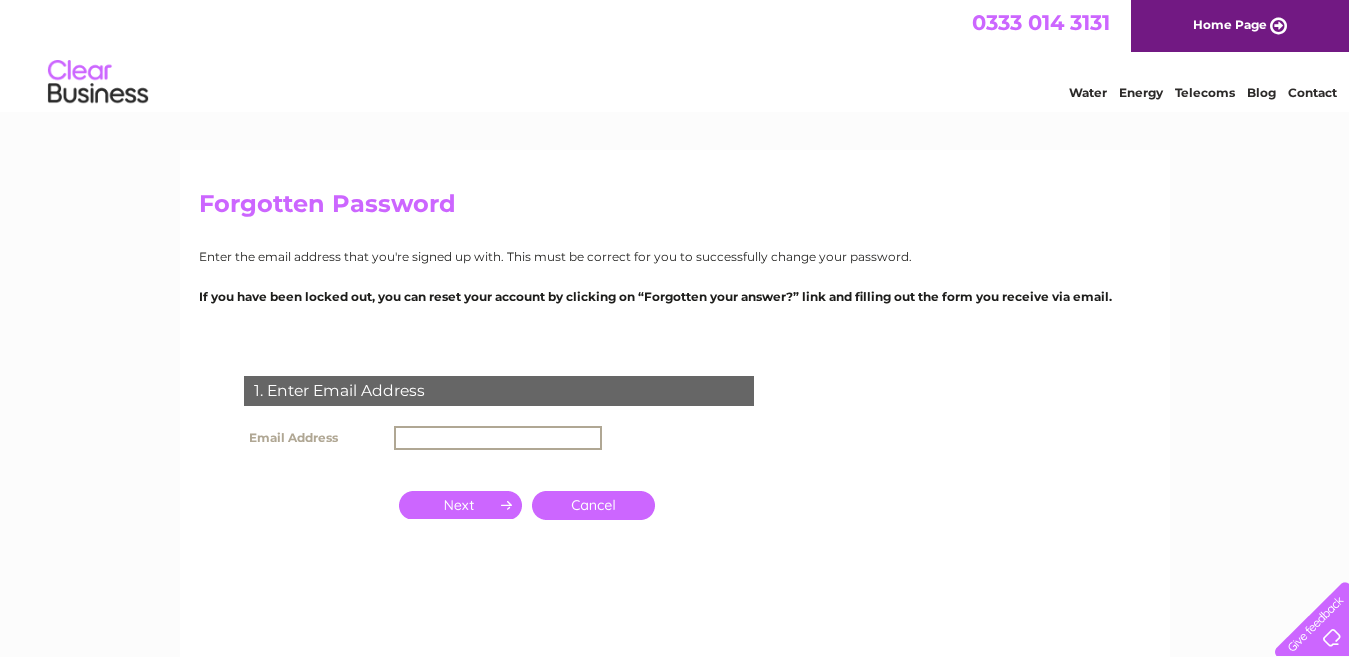 click at bounding box center [498, 438] 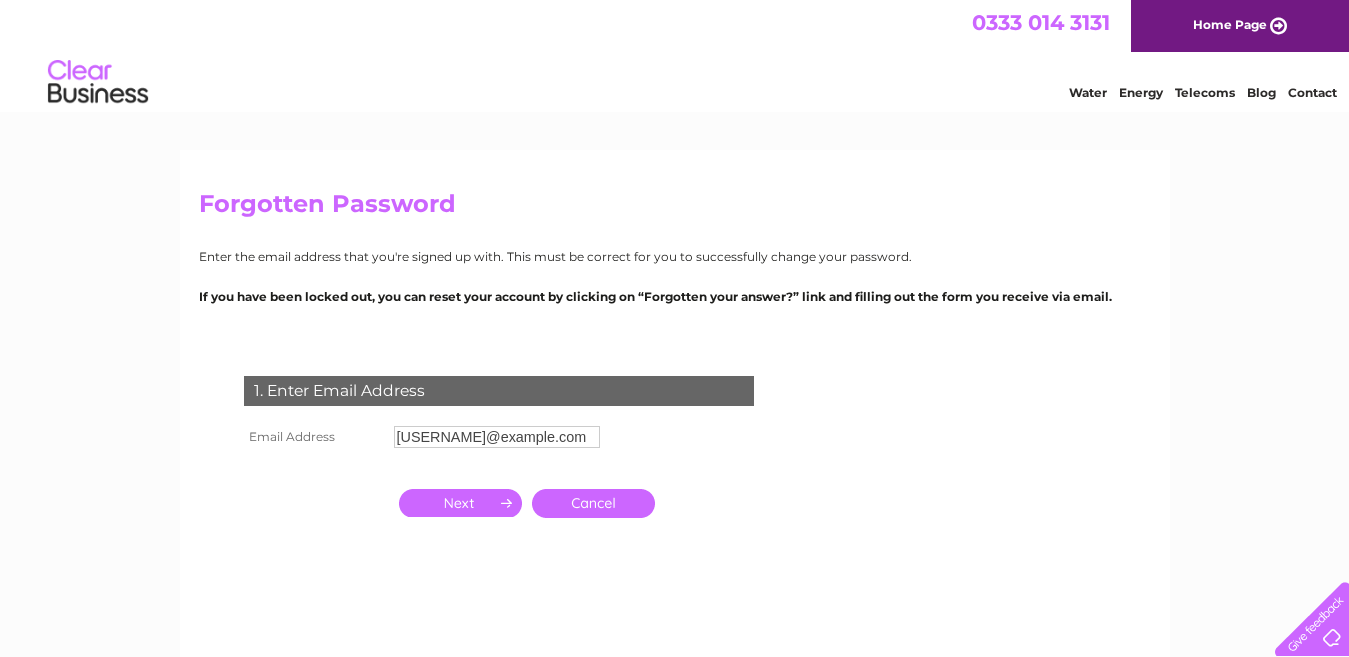 click at bounding box center (460, 503) 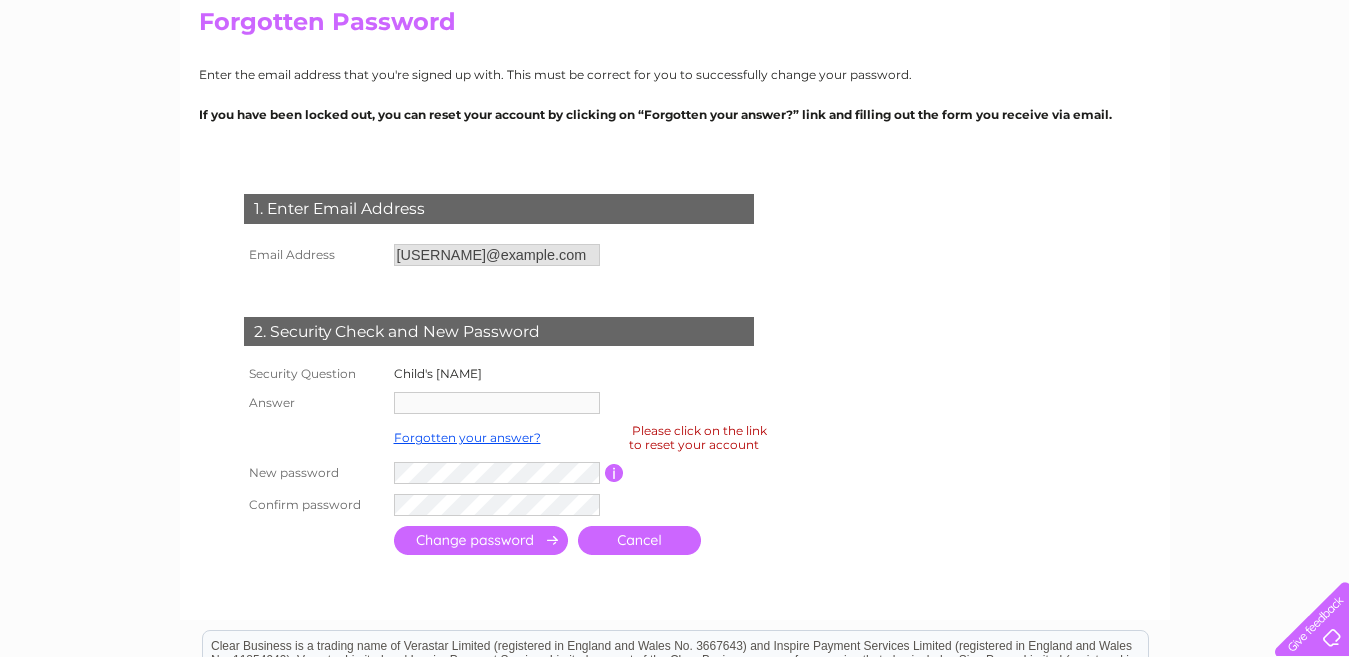scroll, scrollTop: 200, scrollLeft: 0, axis: vertical 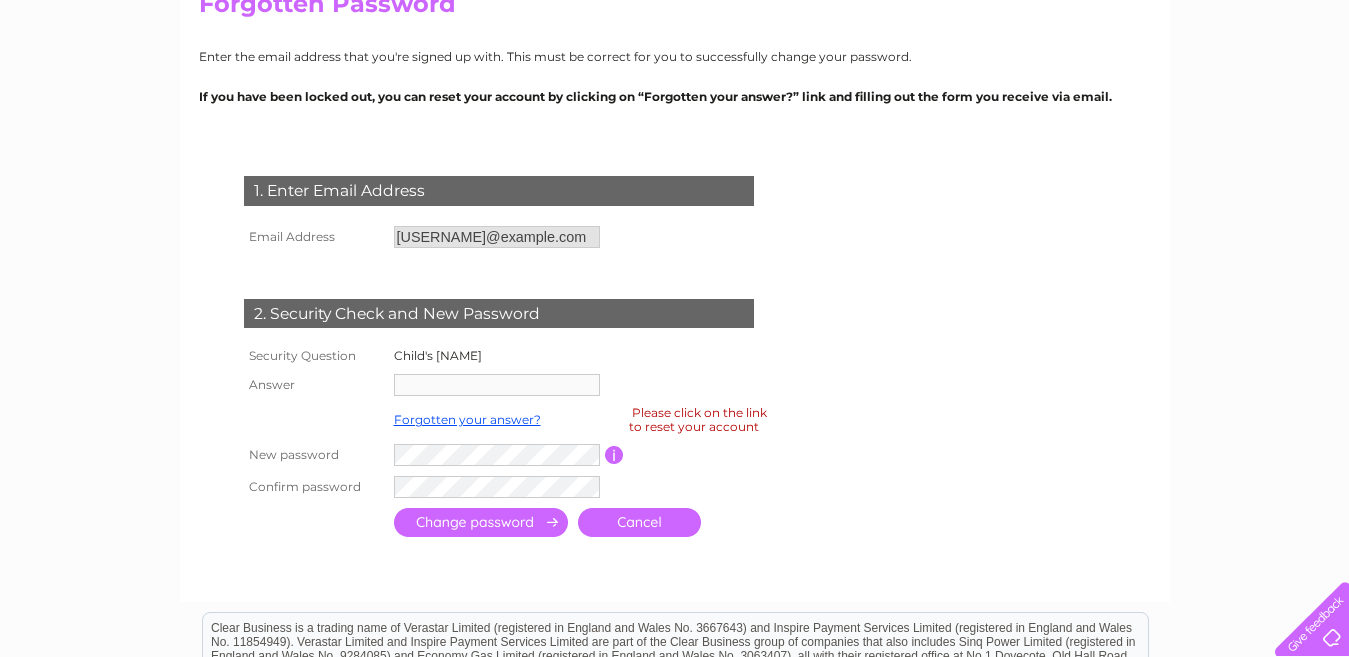 click at bounding box center (497, 385) 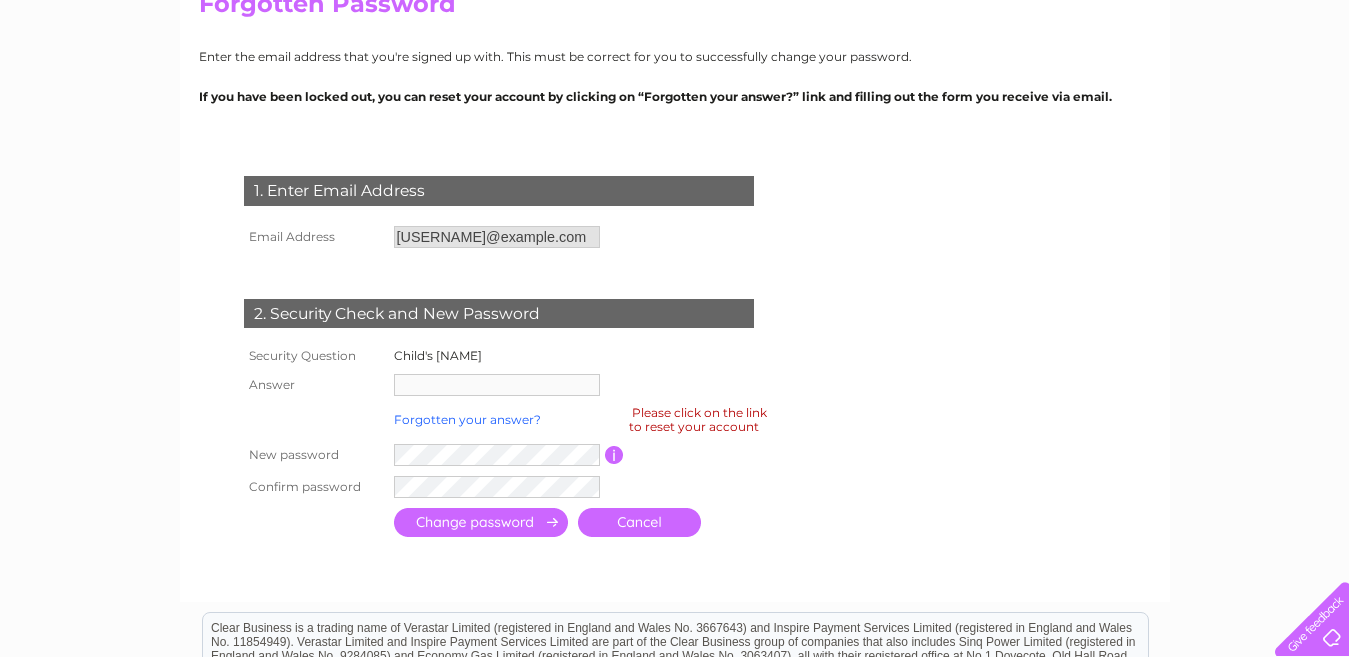 drag, startPoint x: 429, startPoint y: 384, endPoint x: 416, endPoint y: 412, distance: 30.870699 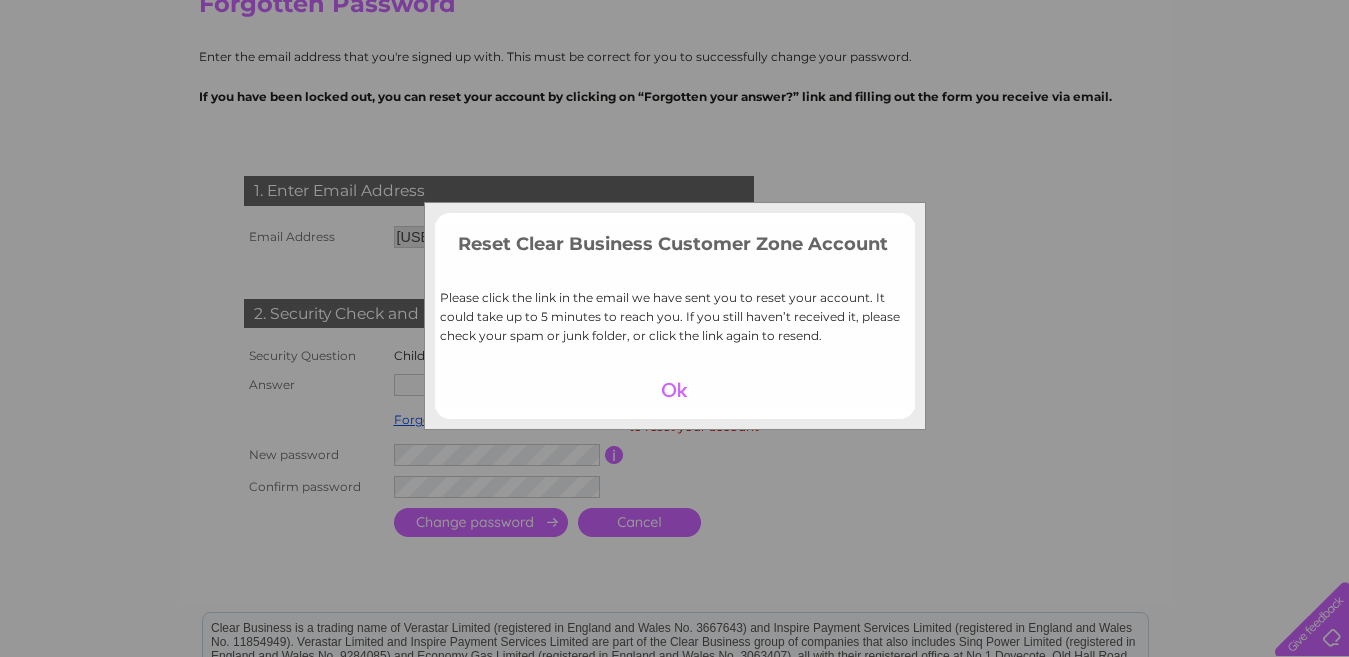 click at bounding box center (674, 390) 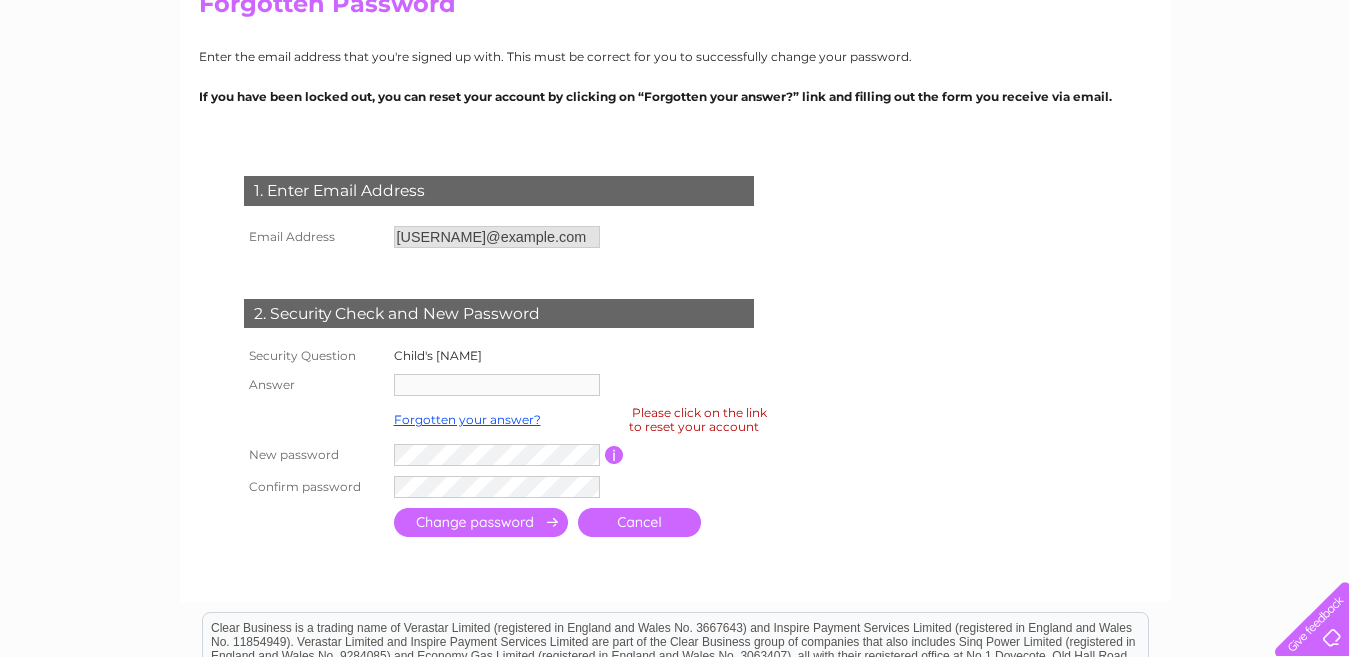 click at bounding box center [497, 385] 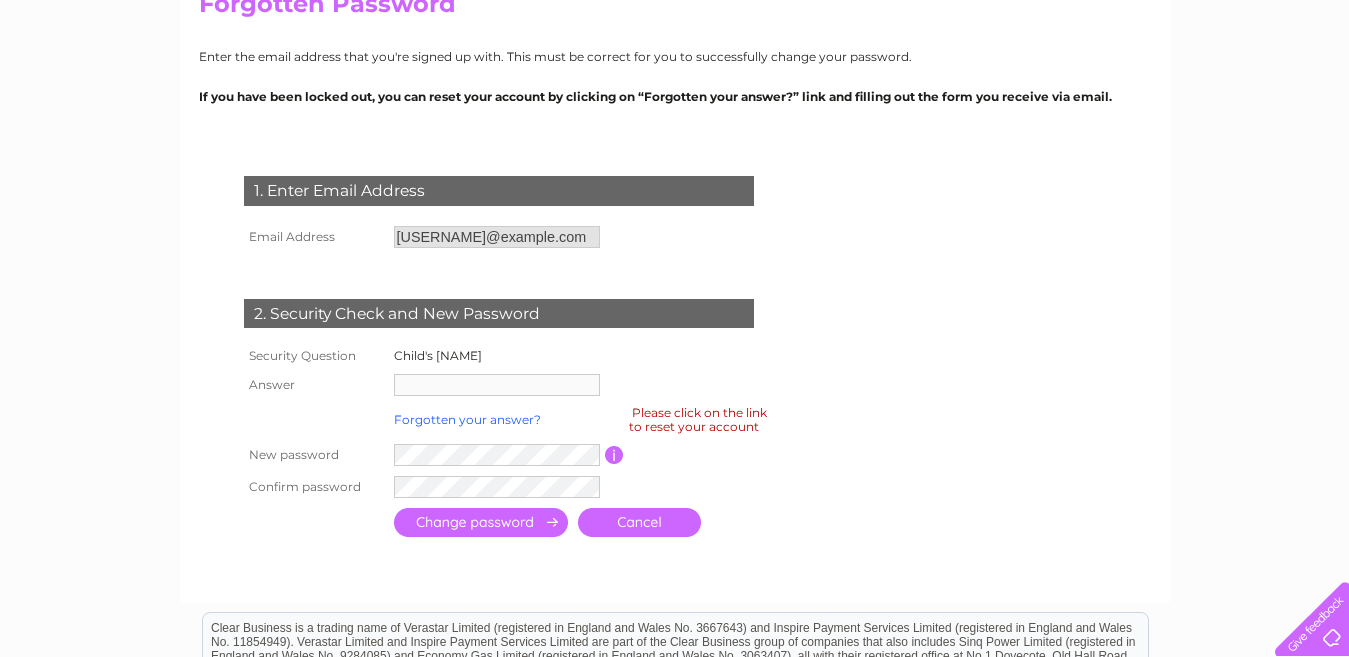 click on "Forgotten your answer?" at bounding box center [467, 419] 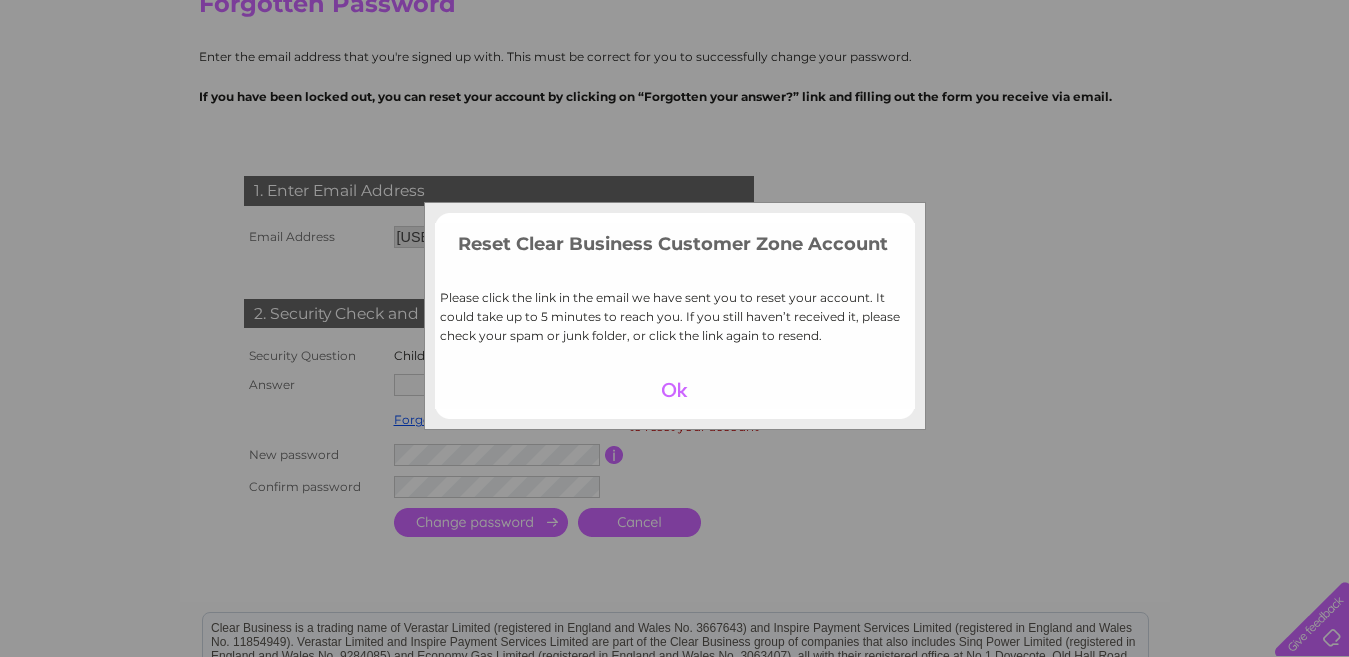 click at bounding box center [674, 390] 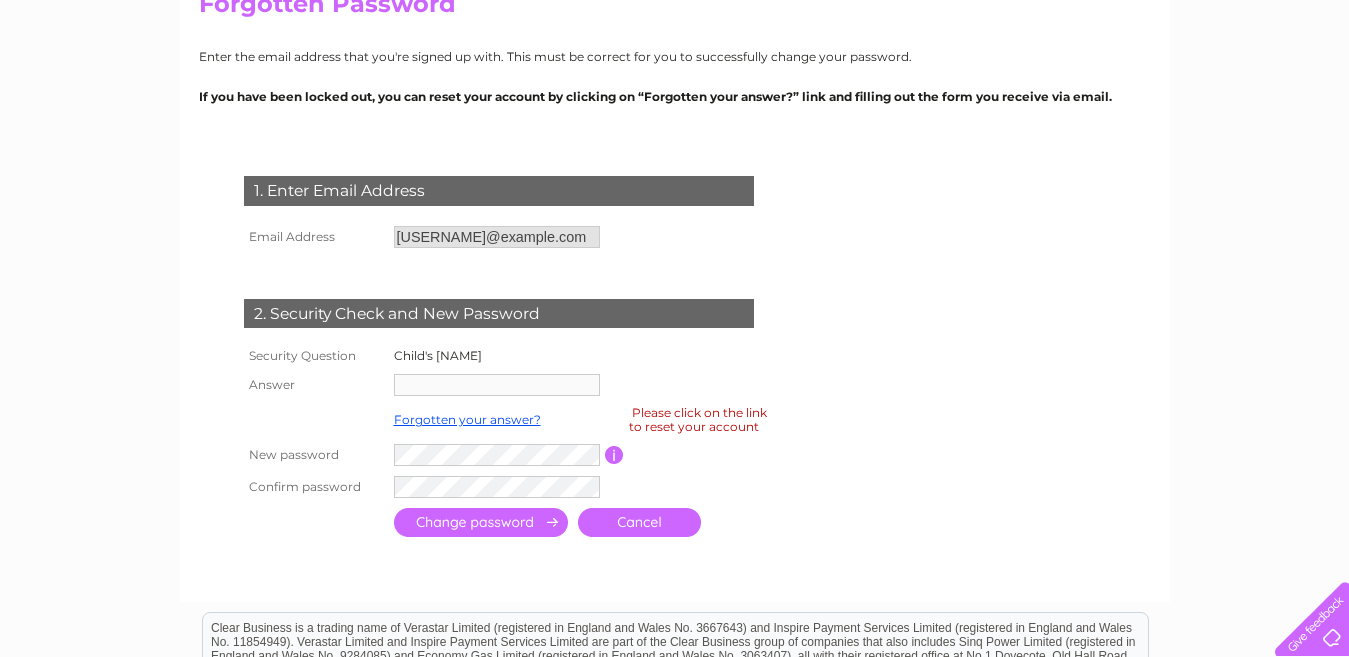 click on "Cancel" at bounding box center (639, 522) 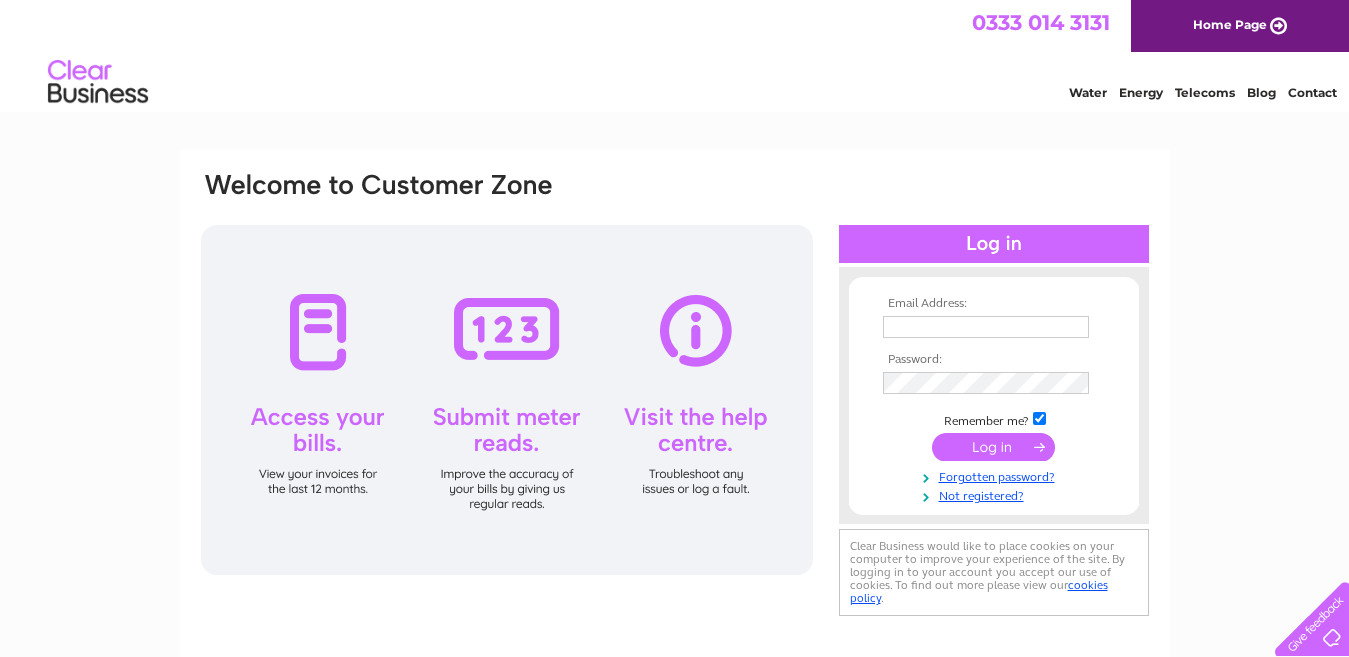 scroll, scrollTop: 0, scrollLeft: 0, axis: both 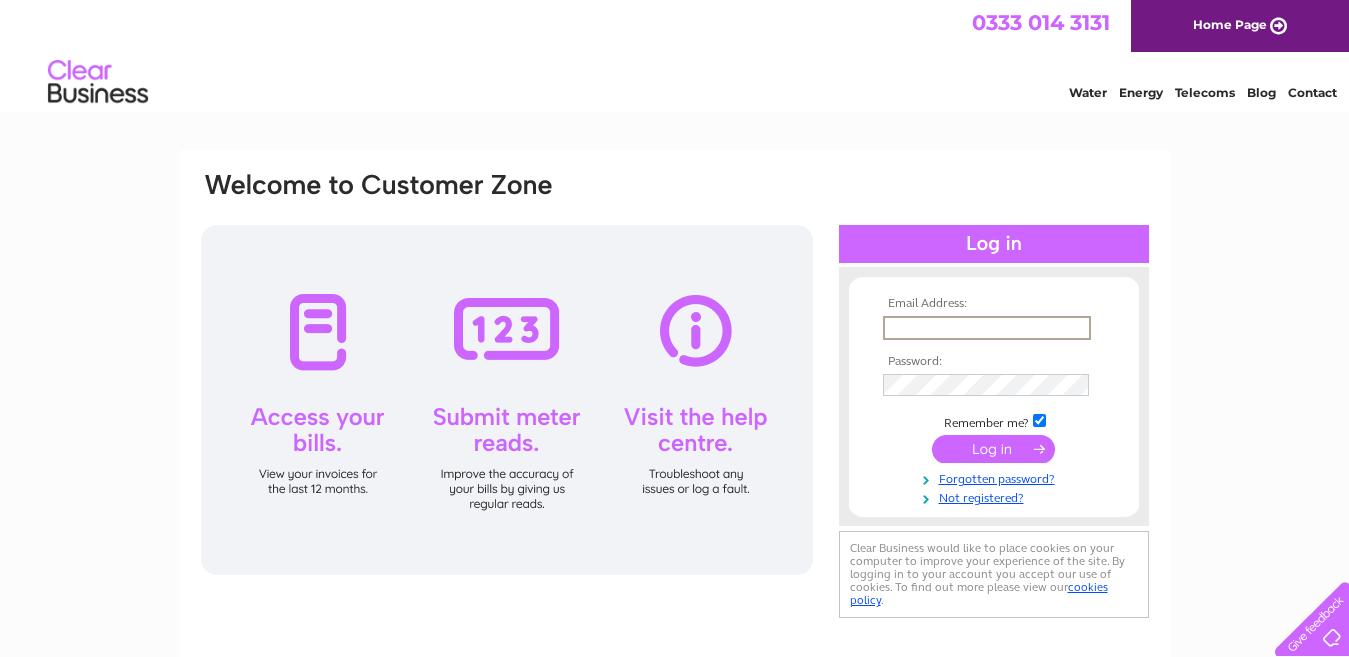type on "[EMAIL]" 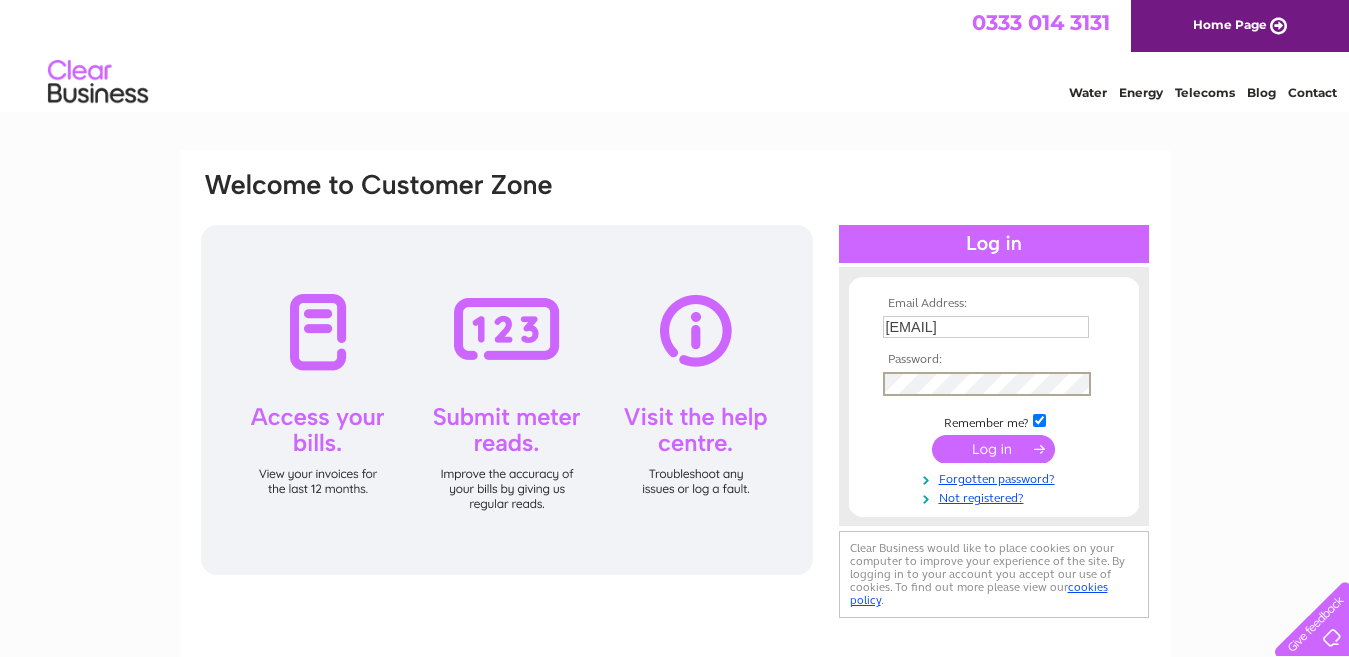 click at bounding box center (993, 449) 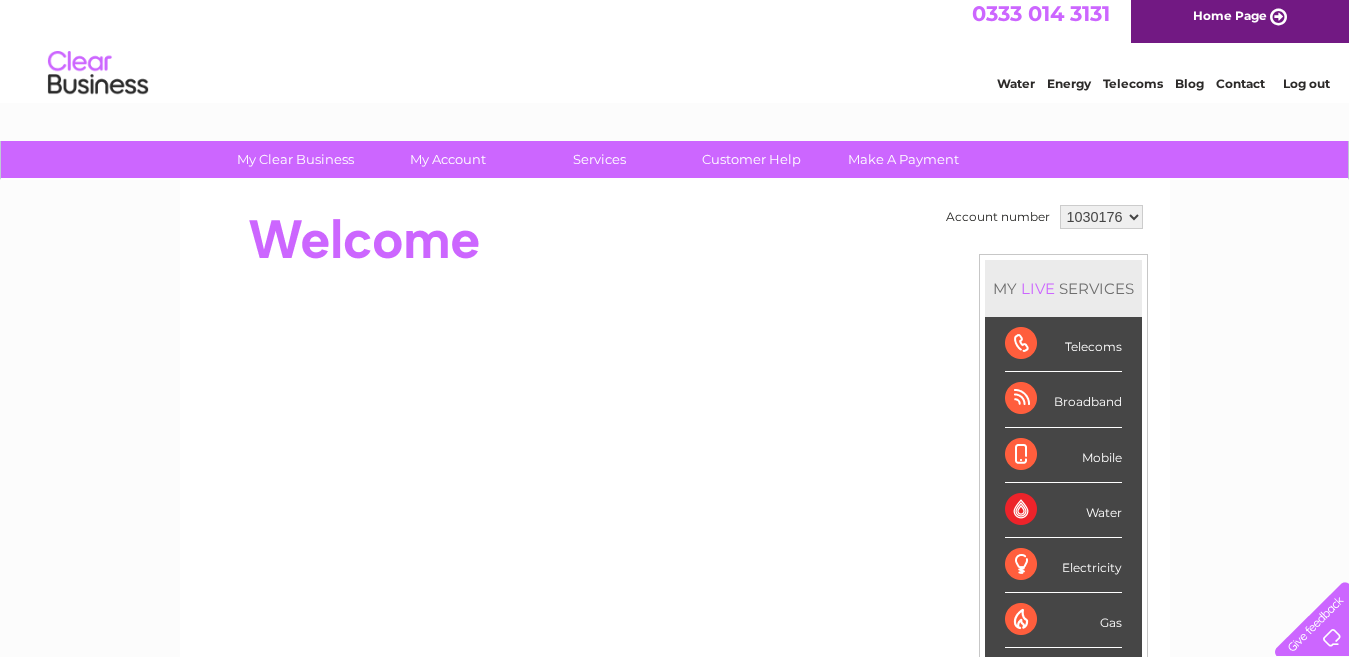 scroll, scrollTop: 0, scrollLeft: 0, axis: both 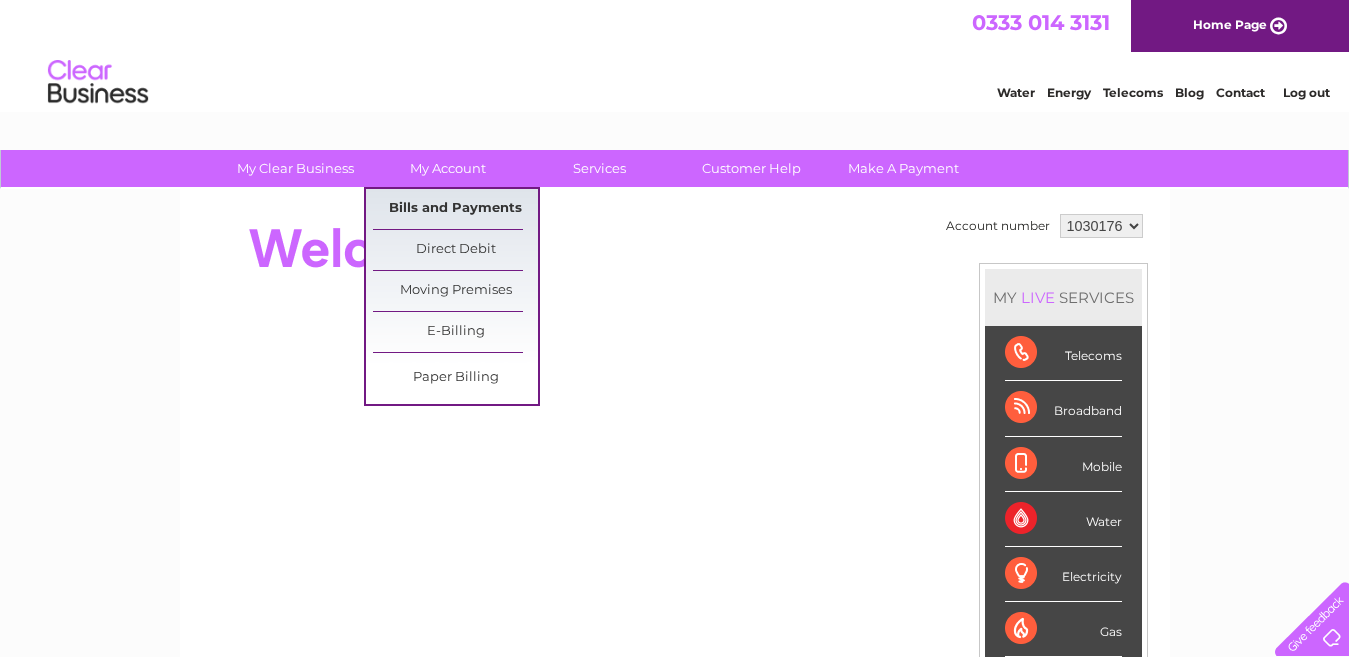 click on "Bills and Payments" at bounding box center (455, 209) 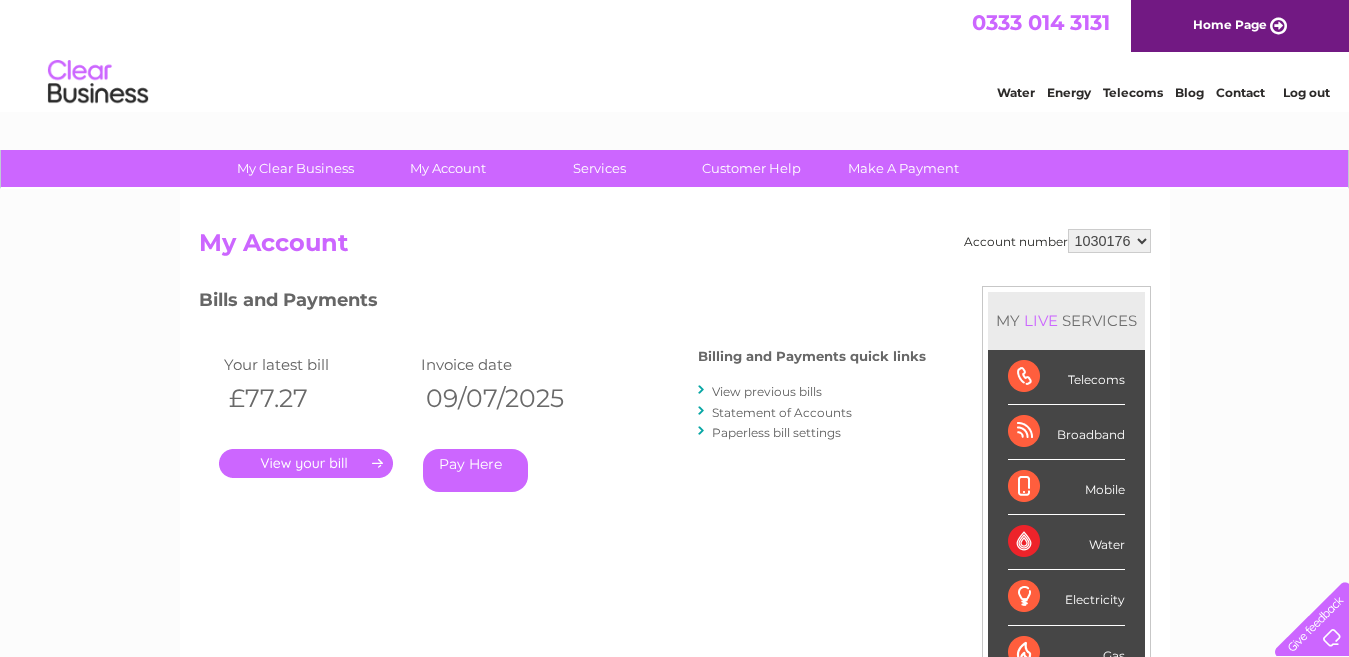 scroll, scrollTop: 0, scrollLeft: 0, axis: both 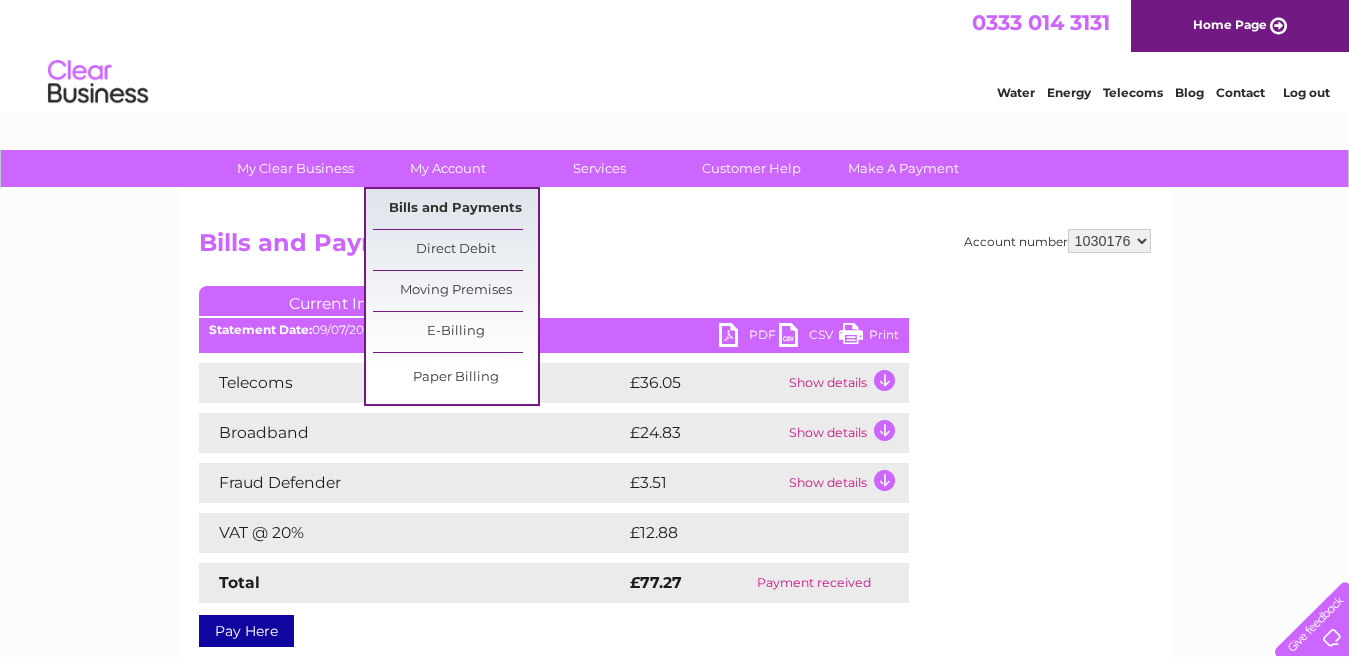 click on "Bills and Payments" at bounding box center (455, 209) 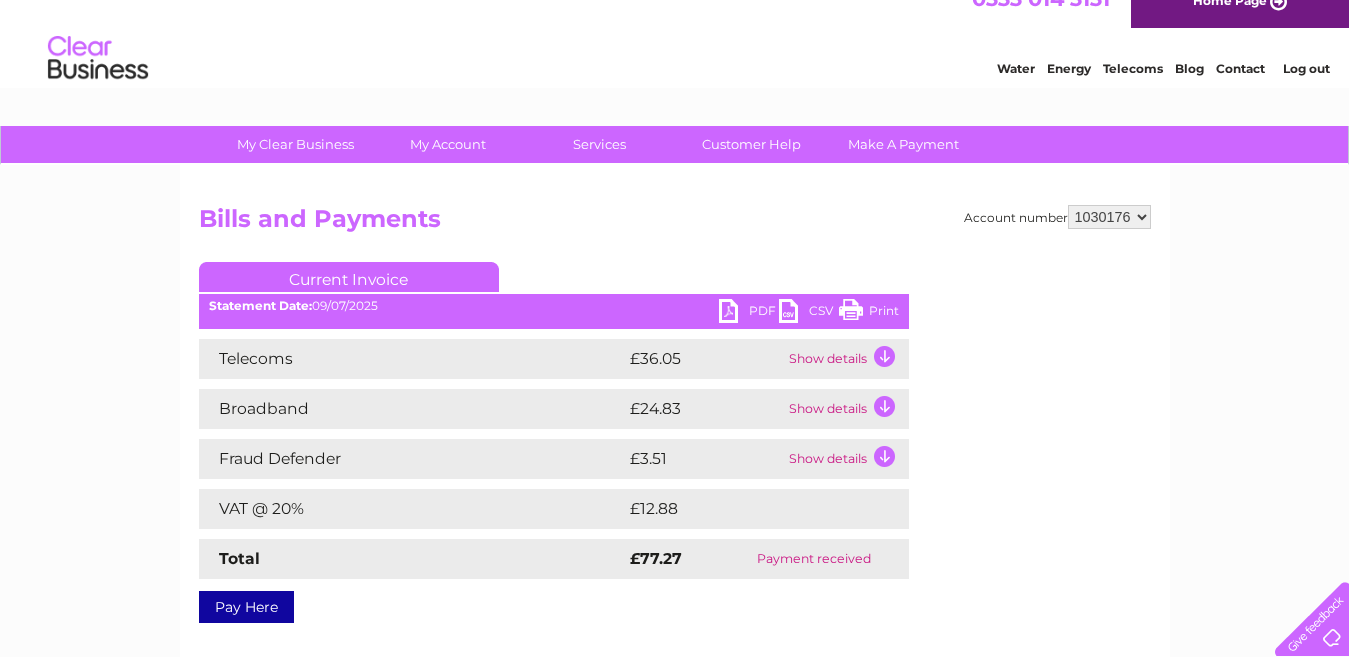 scroll, scrollTop: 0, scrollLeft: 0, axis: both 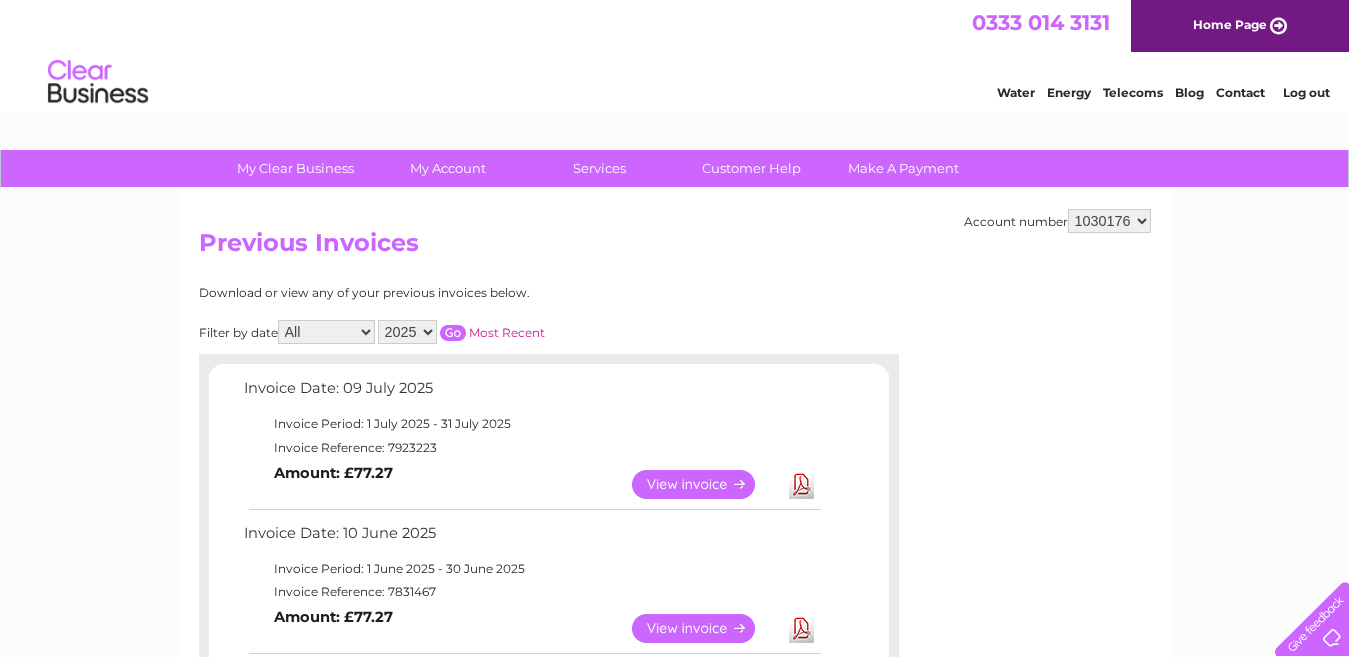 click on "Log out" at bounding box center [1306, 92] 